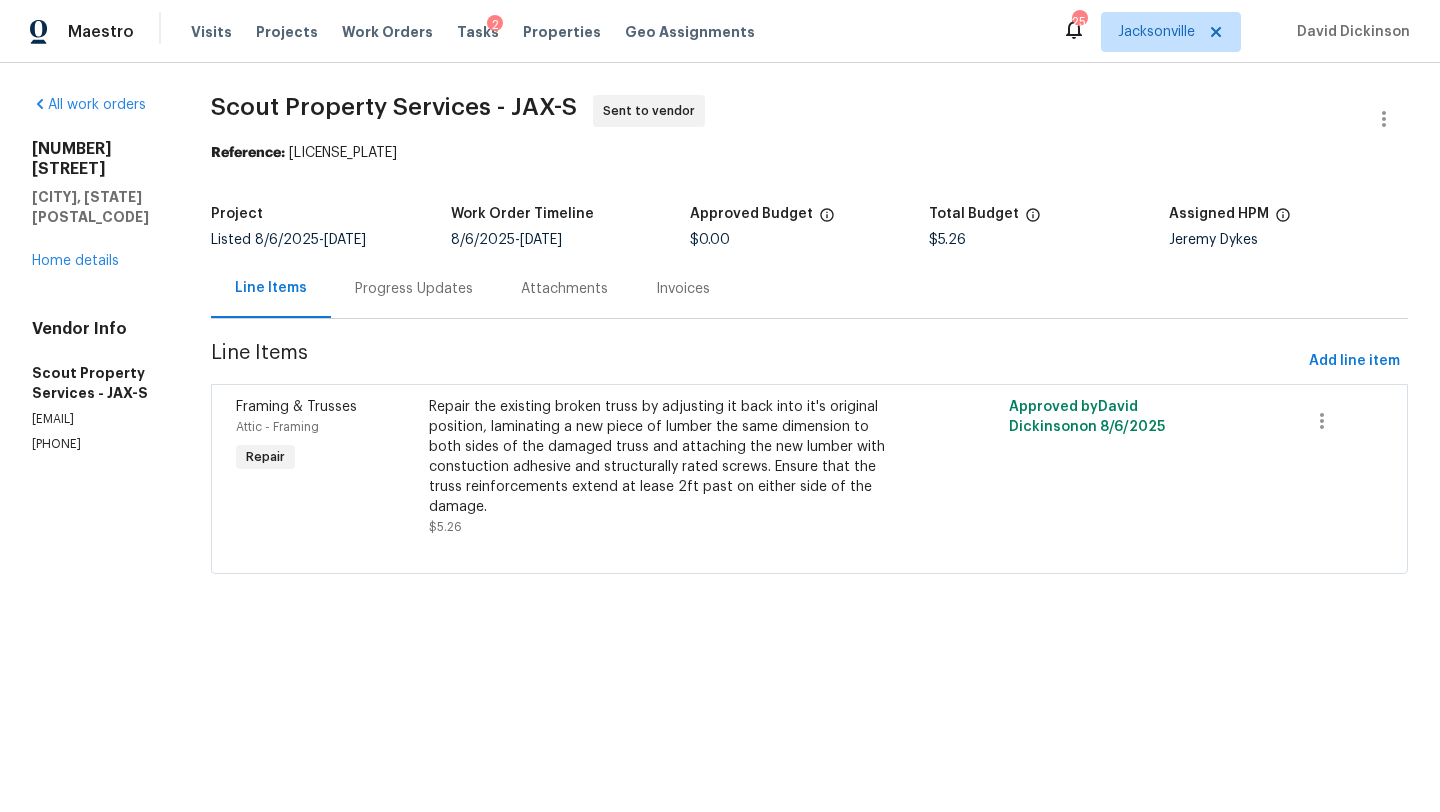 scroll, scrollTop: 0, scrollLeft: 0, axis: both 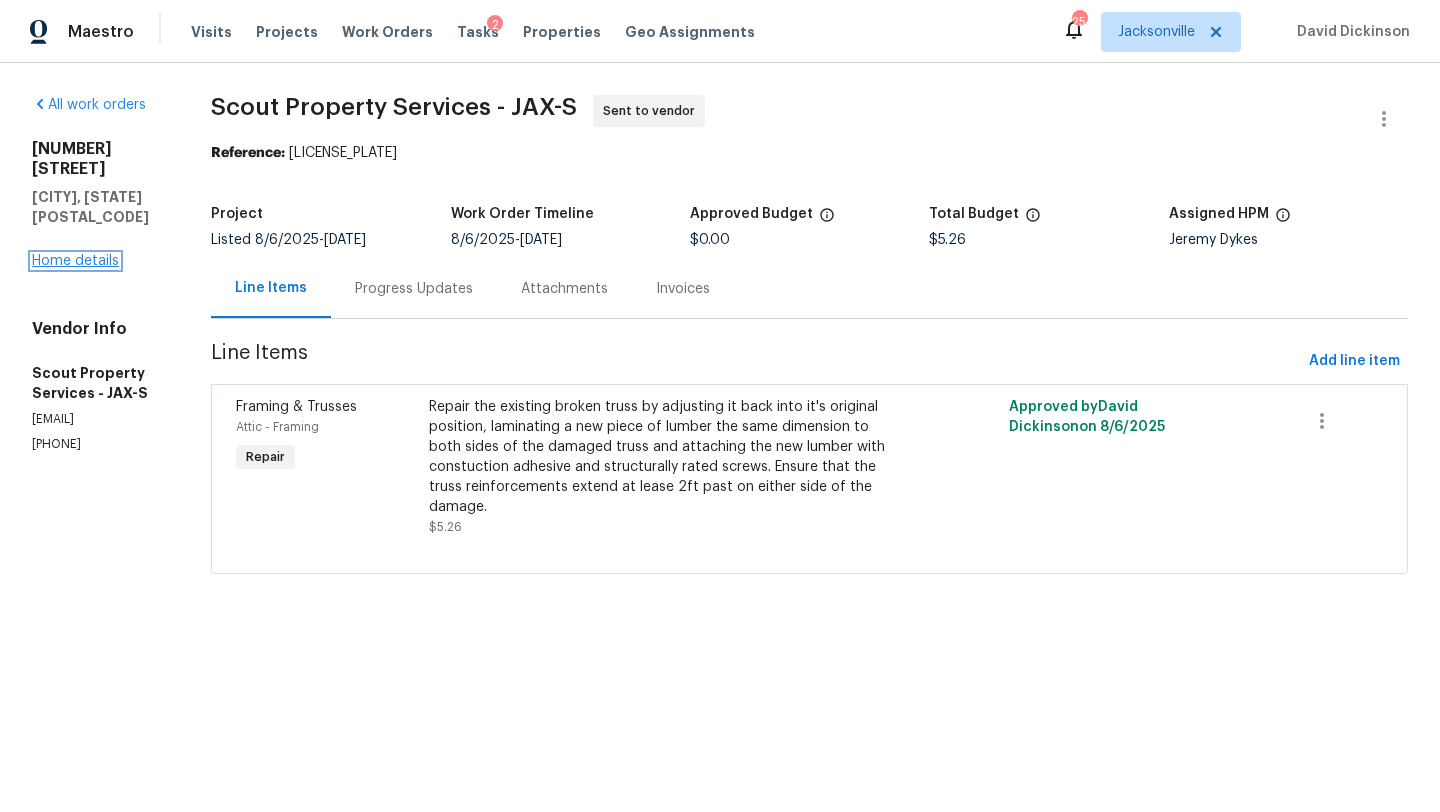 click on "Home details" at bounding box center [75, 261] 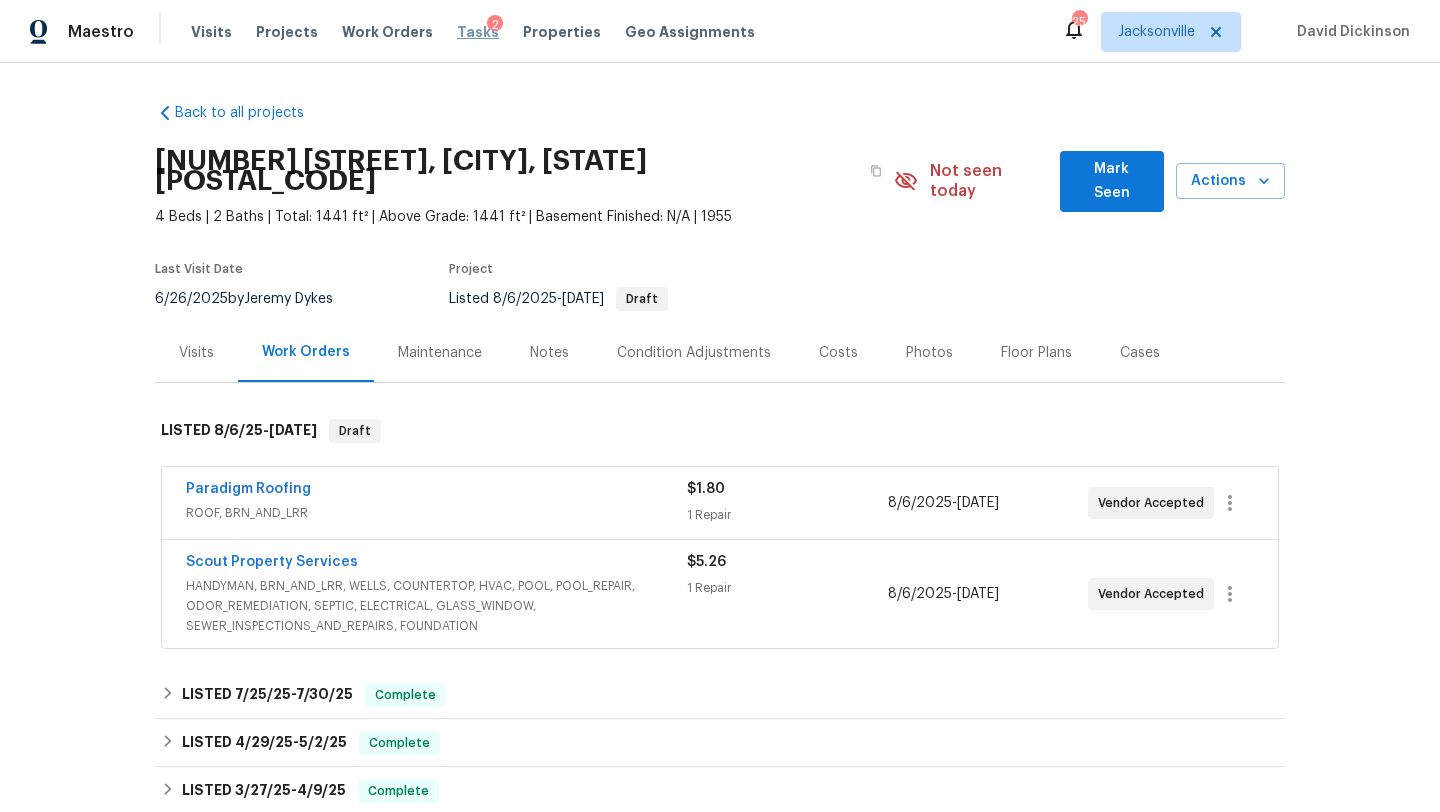 click on "Tasks" at bounding box center [478, 32] 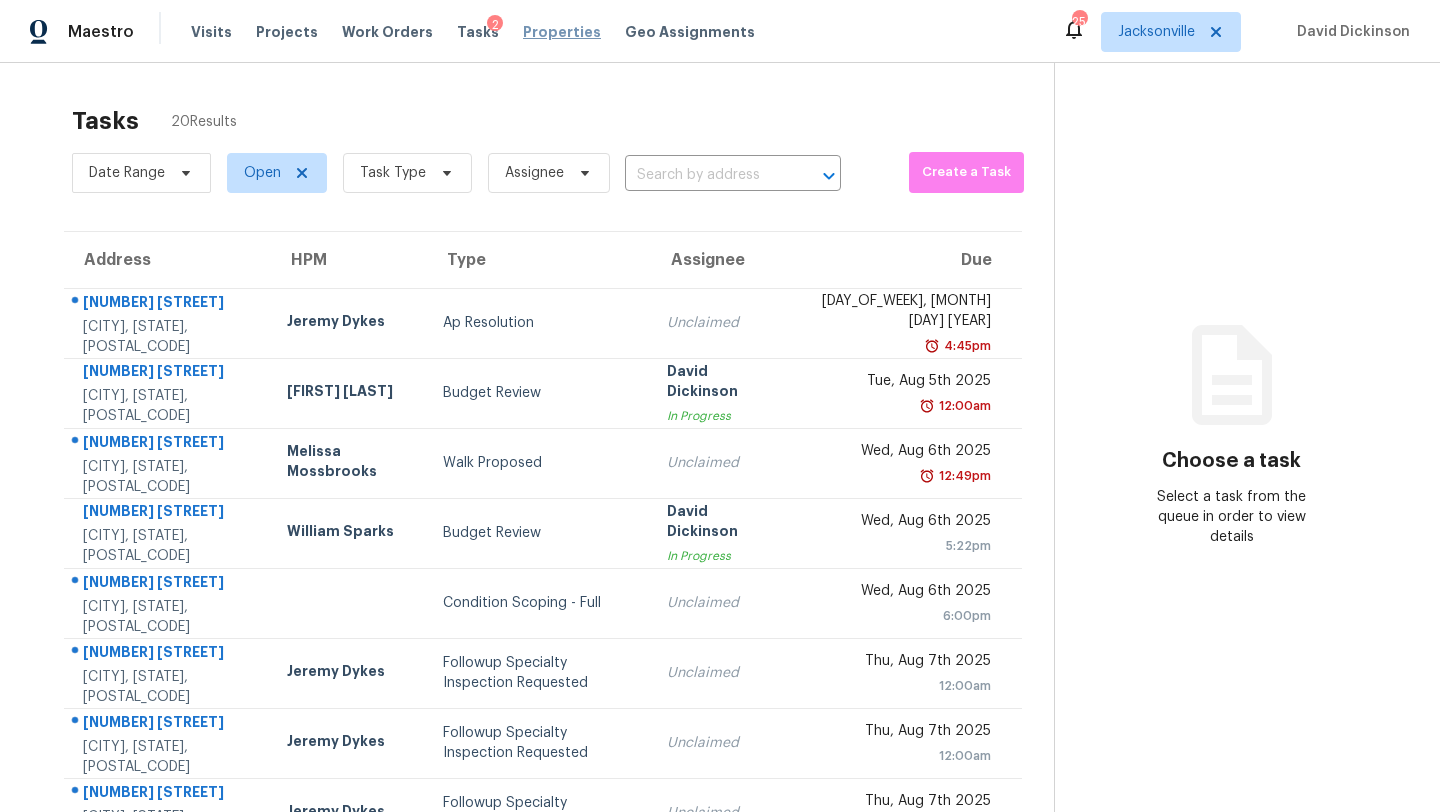 click on "Properties" at bounding box center (562, 32) 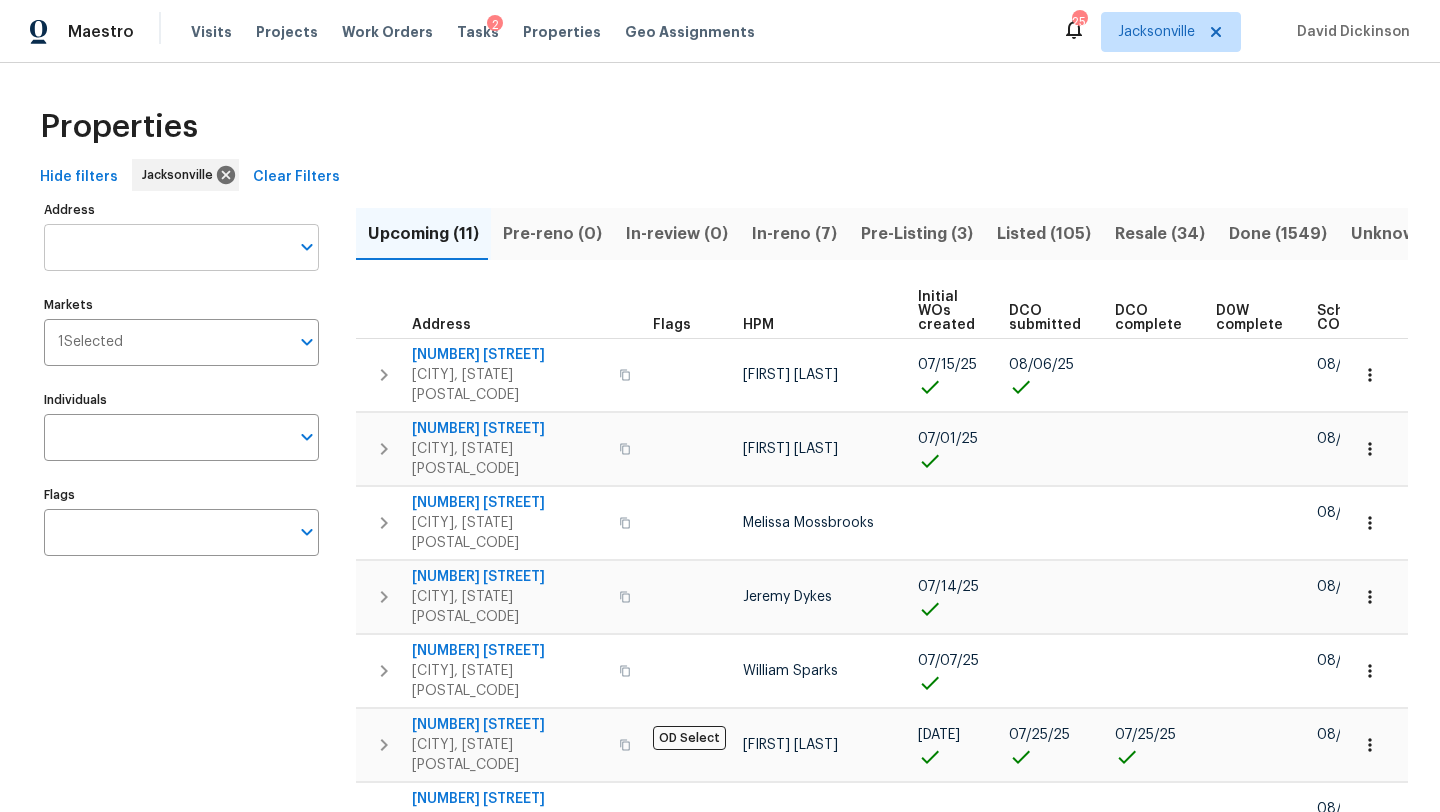 click on "Address" at bounding box center [166, 247] 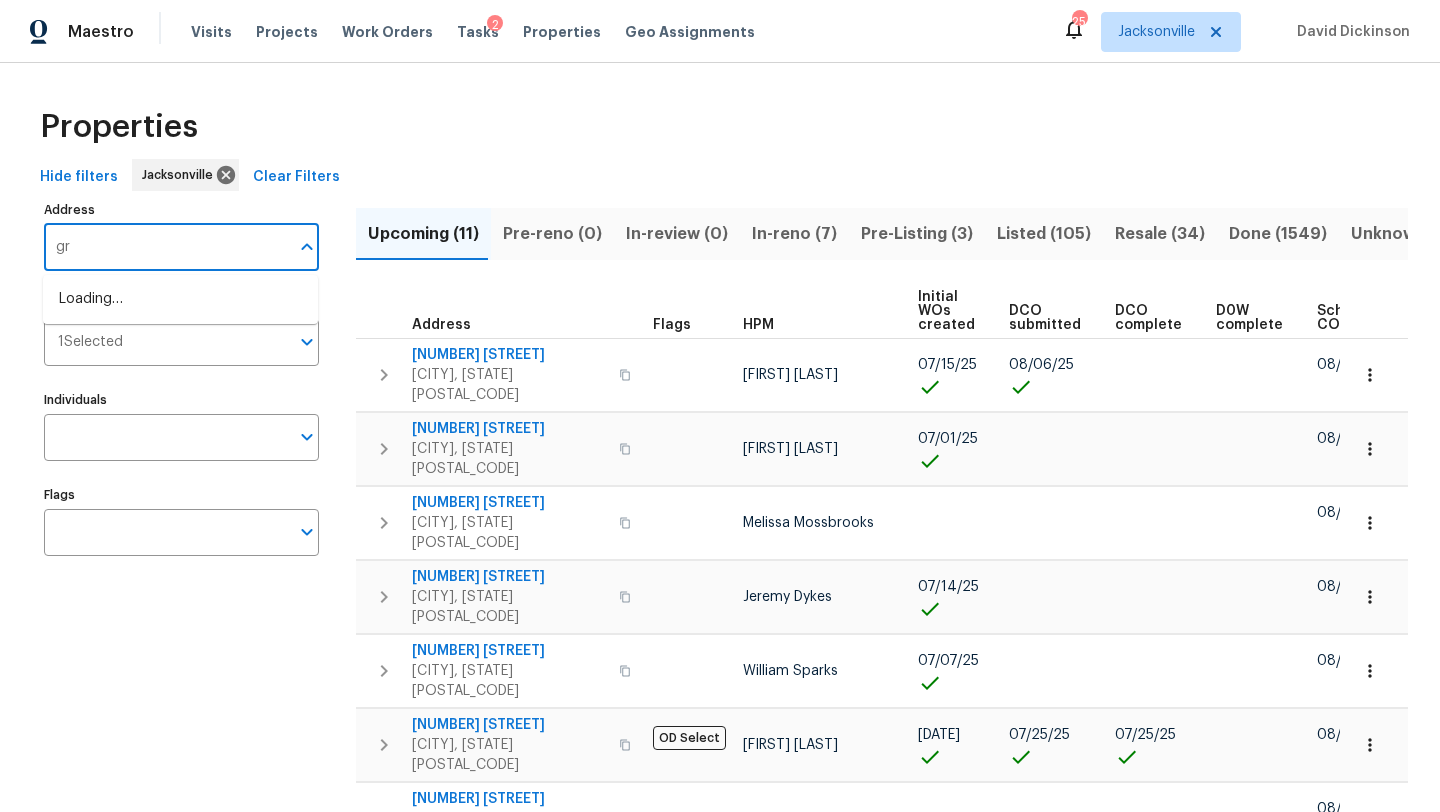 type on "g" 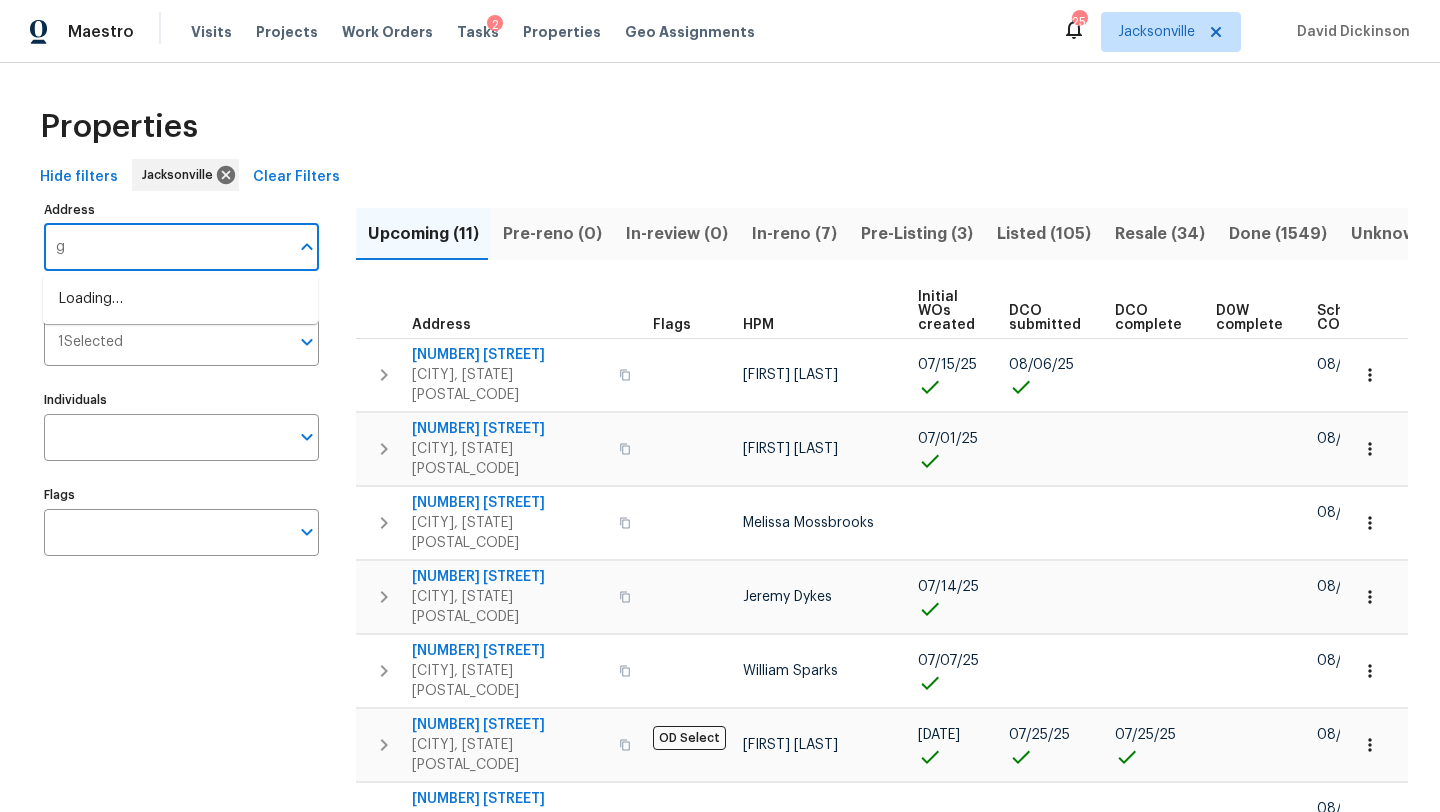 type 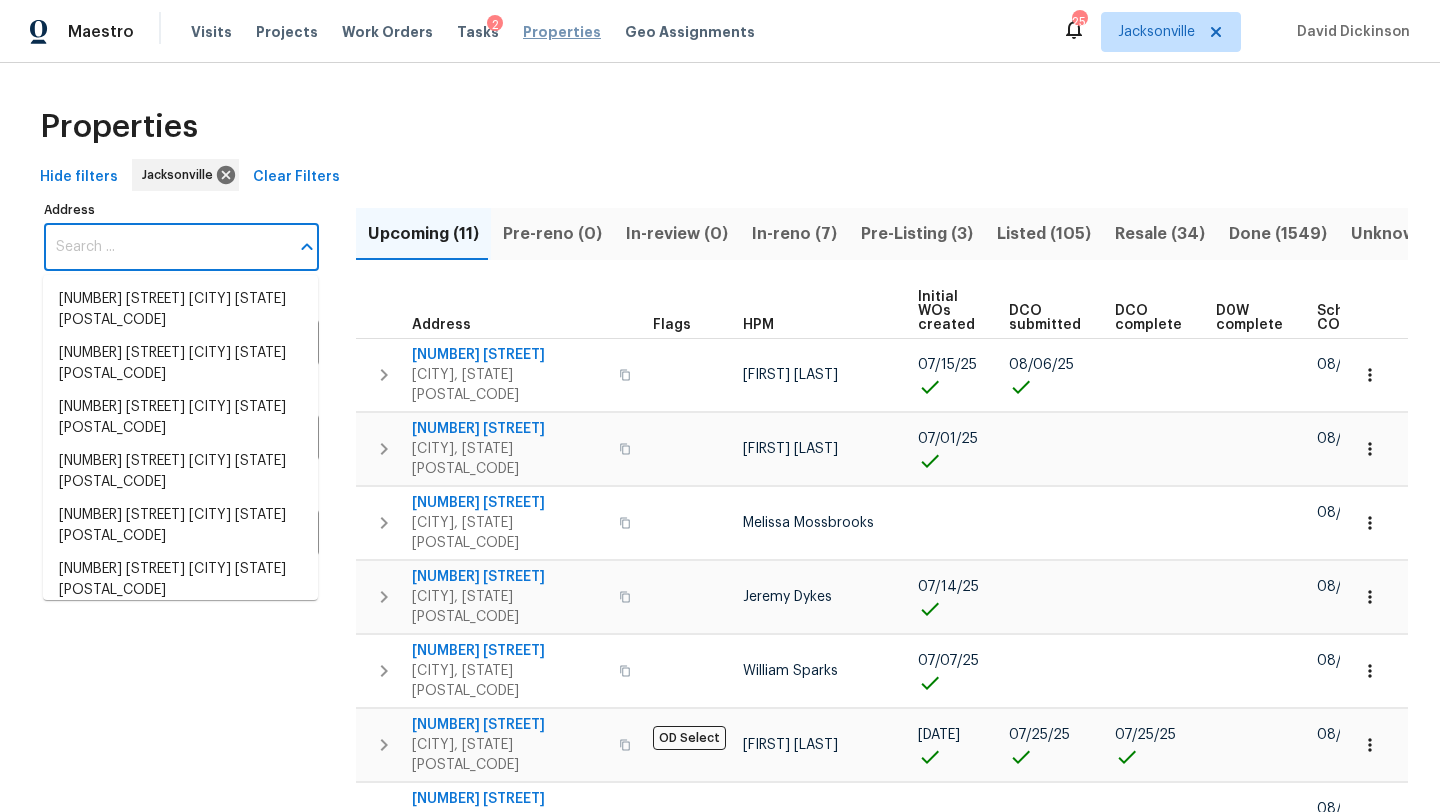 click on "Properties" at bounding box center (562, 32) 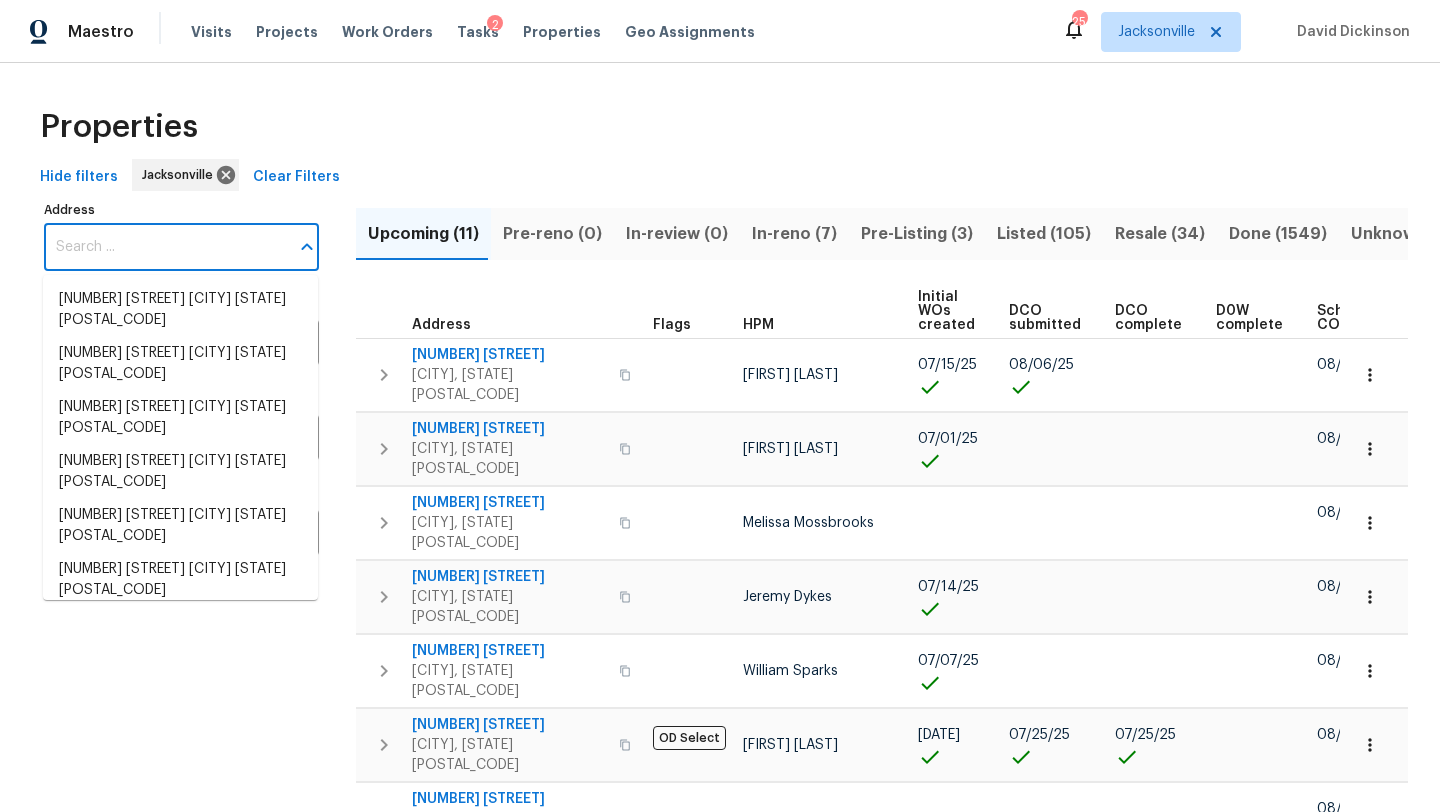 click on "Address" at bounding box center [166, 247] 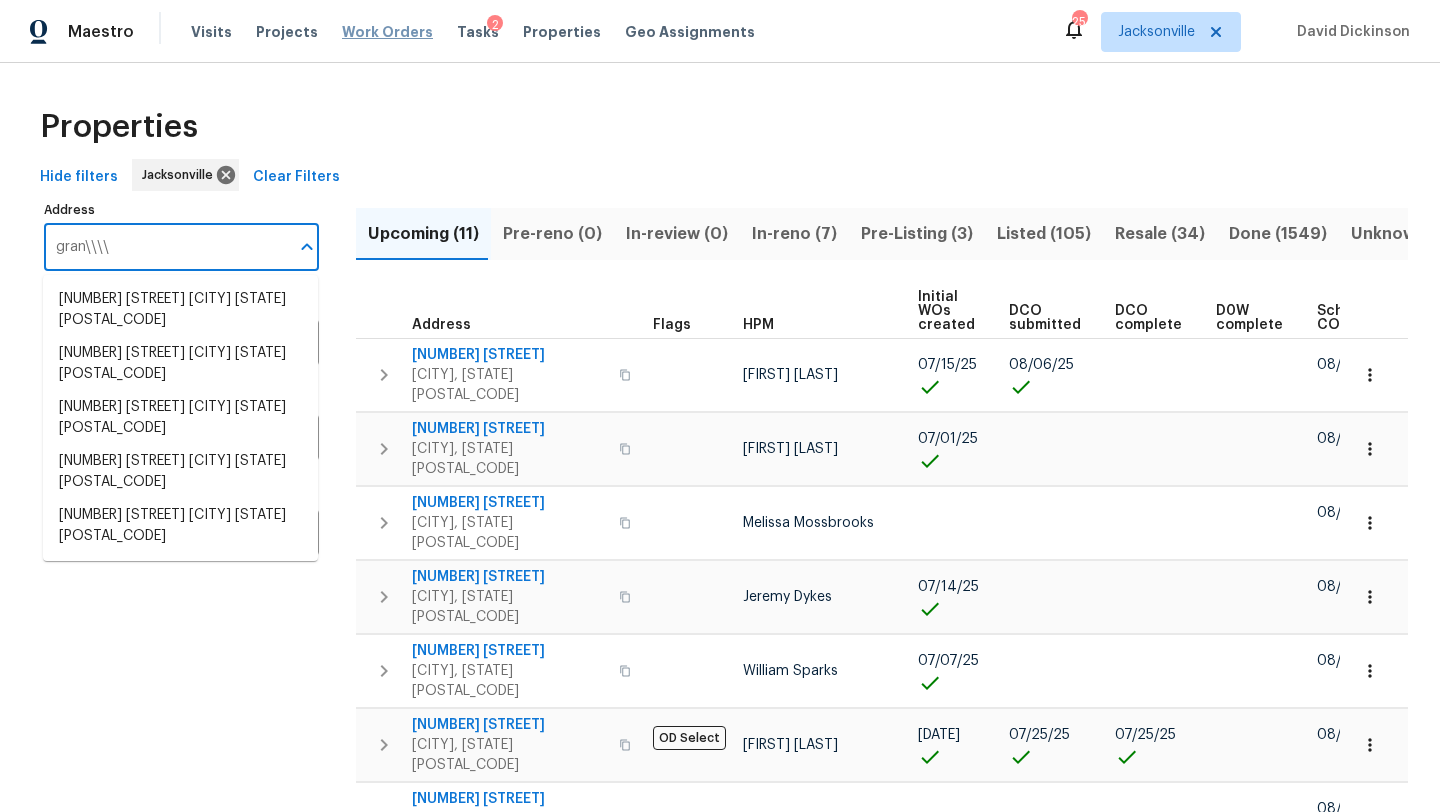 type on "gran\\\\" 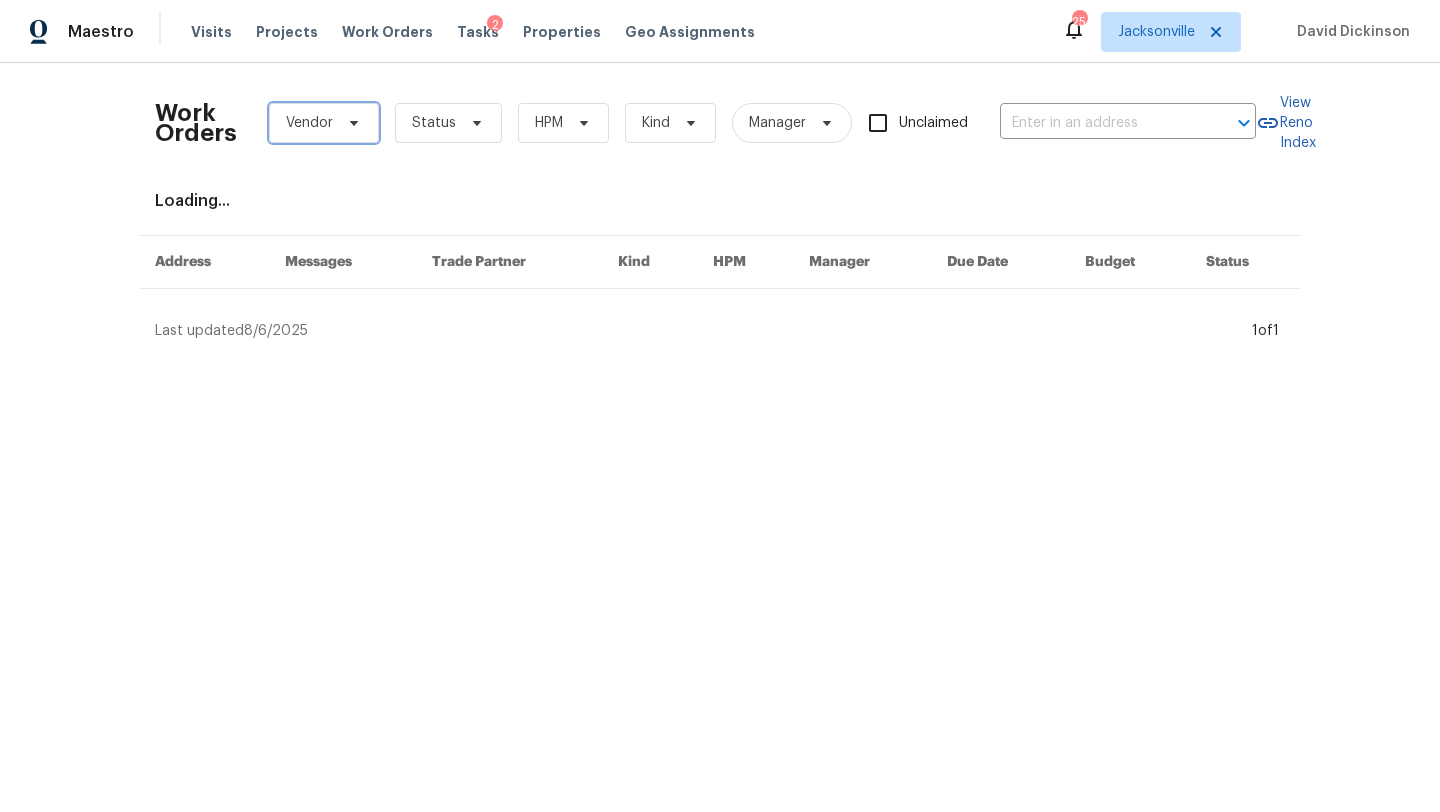 click on "Vendor" at bounding box center (324, 123) 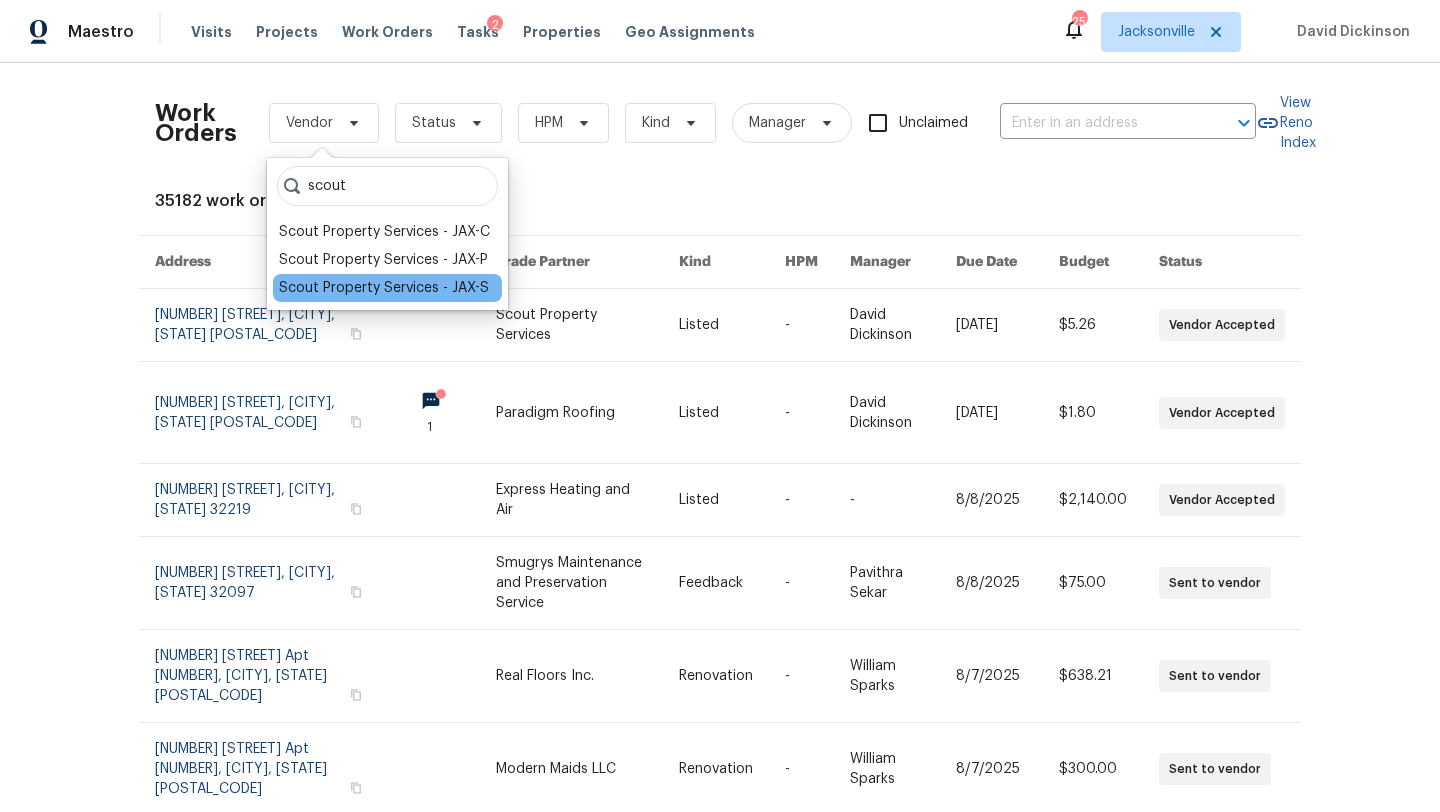 type on "scout" 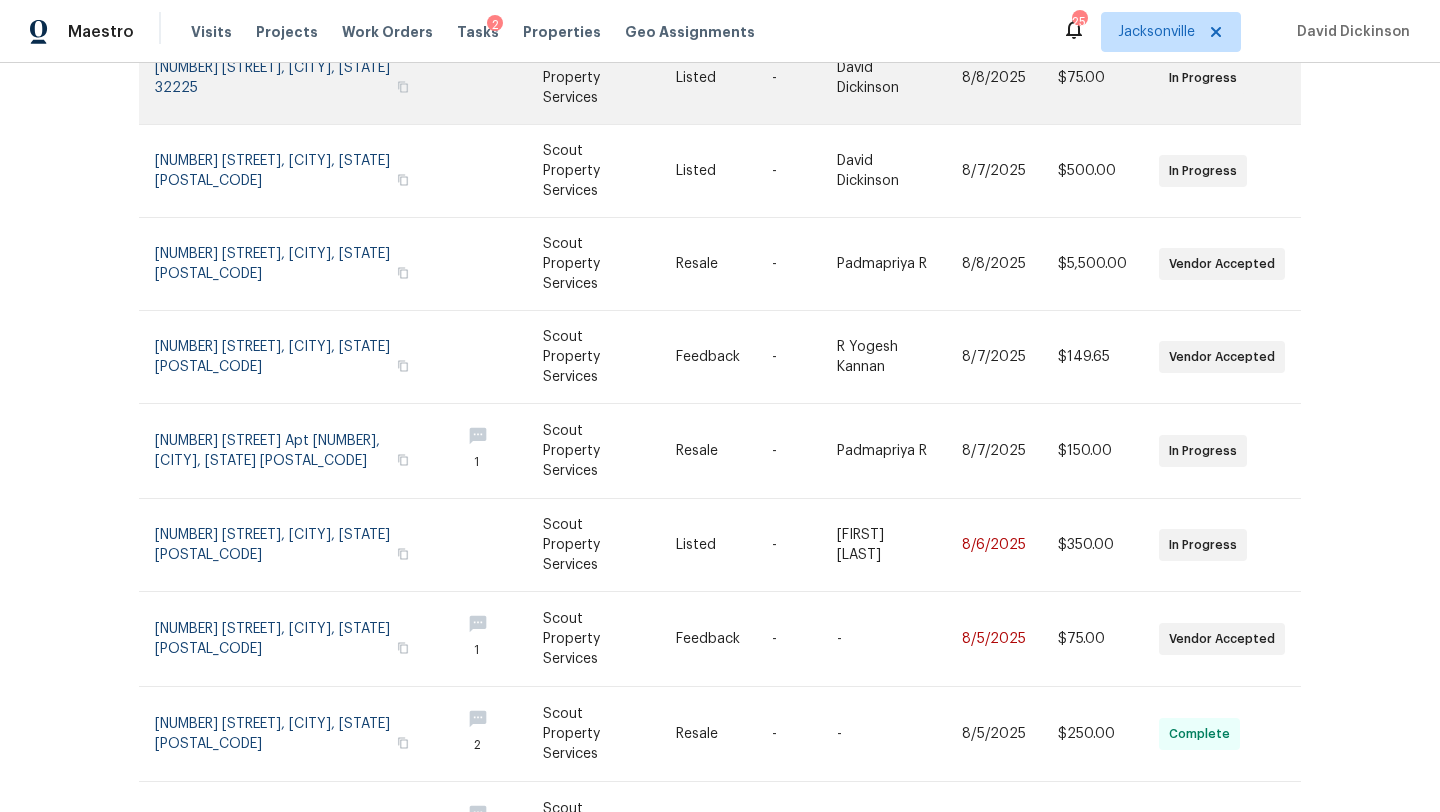 scroll, scrollTop: 361, scrollLeft: 0, axis: vertical 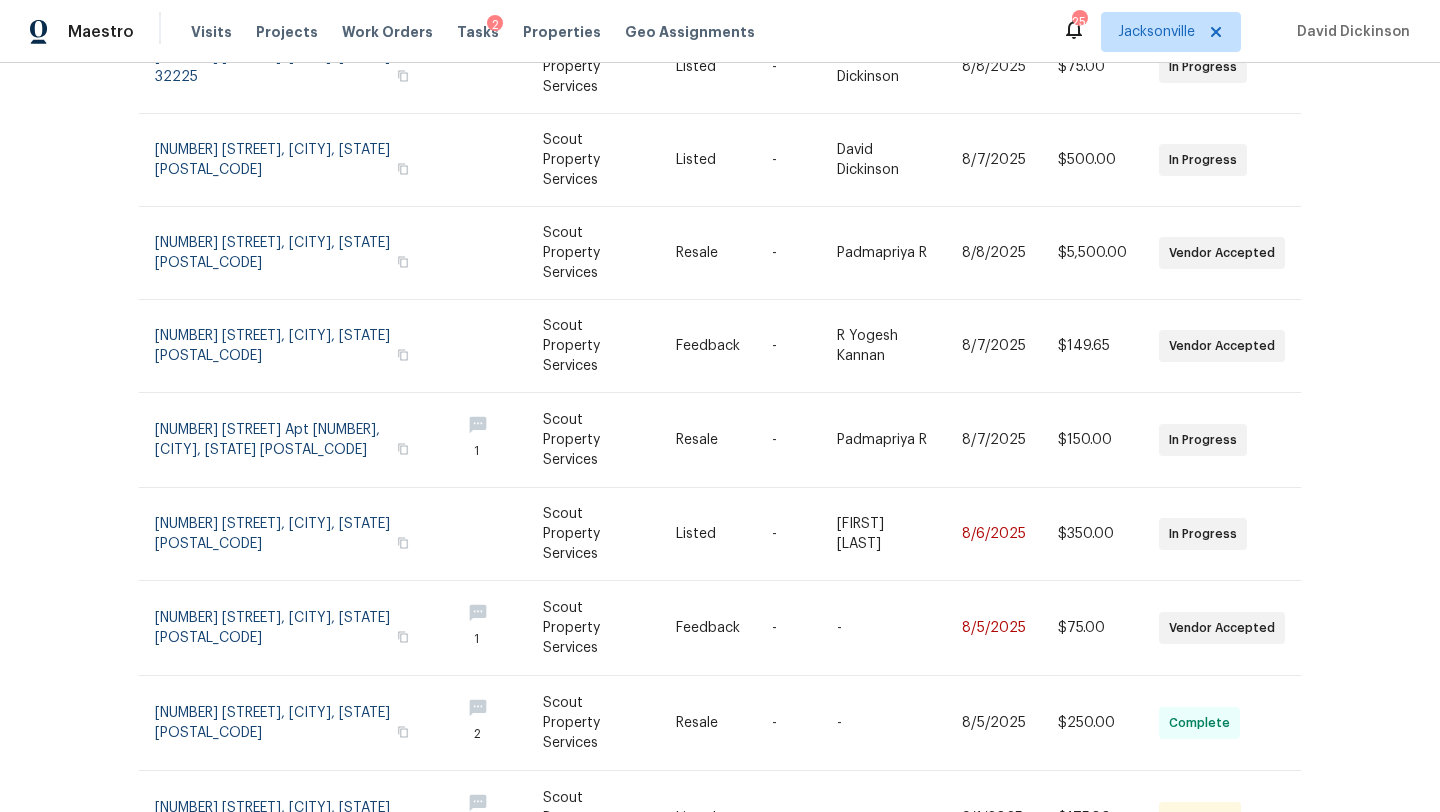 click 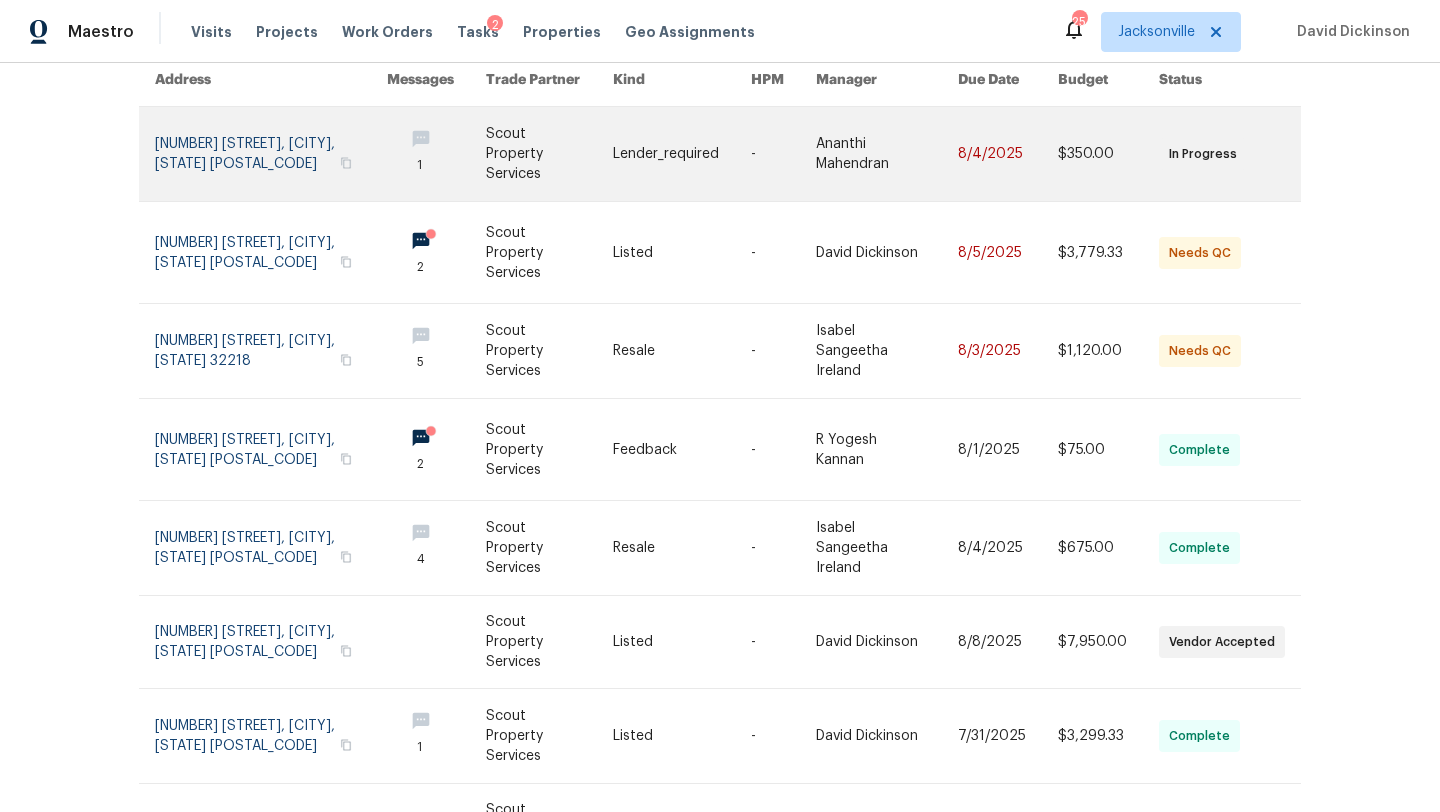 scroll, scrollTop: 177, scrollLeft: 0, axis: vertical 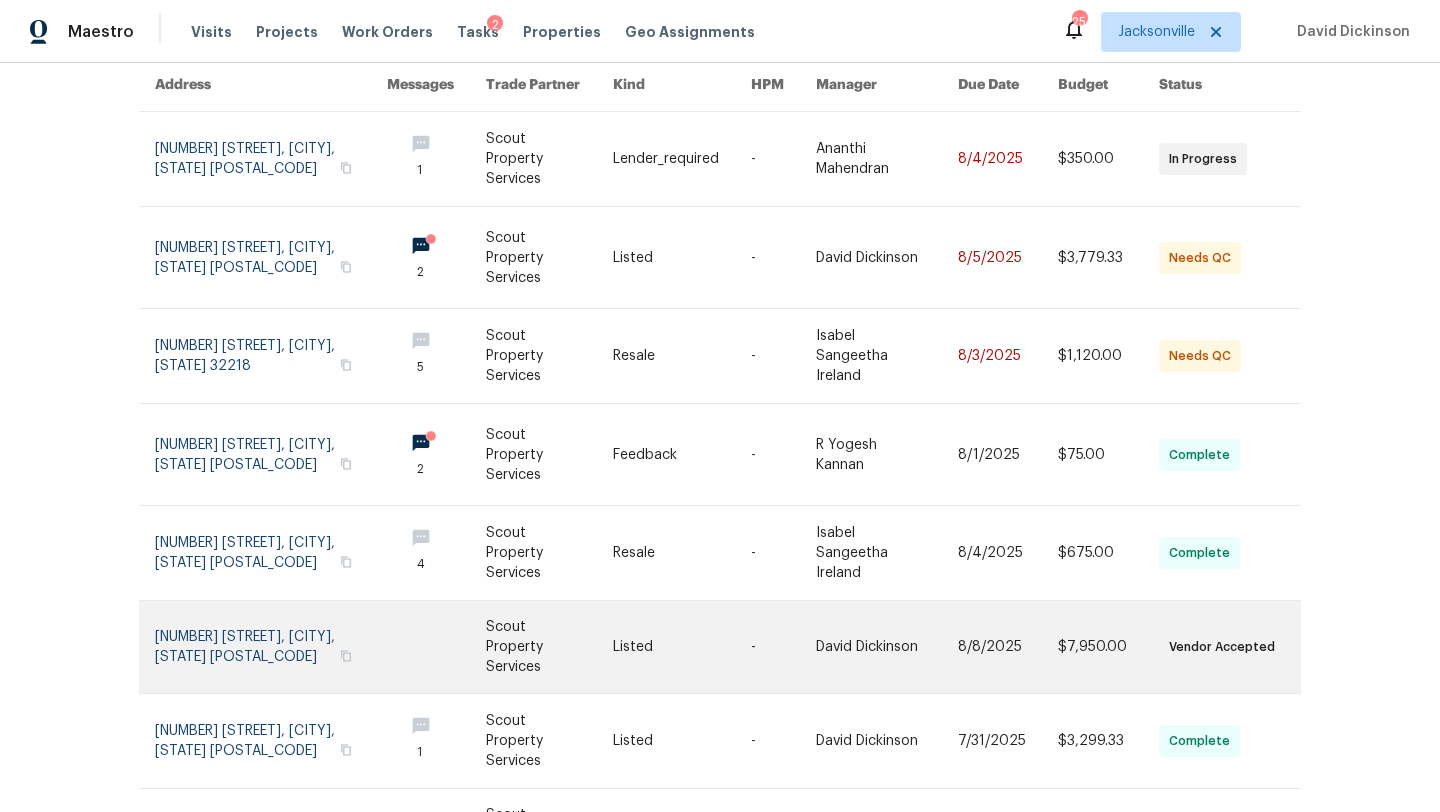 click at bounding box center (436, 647) 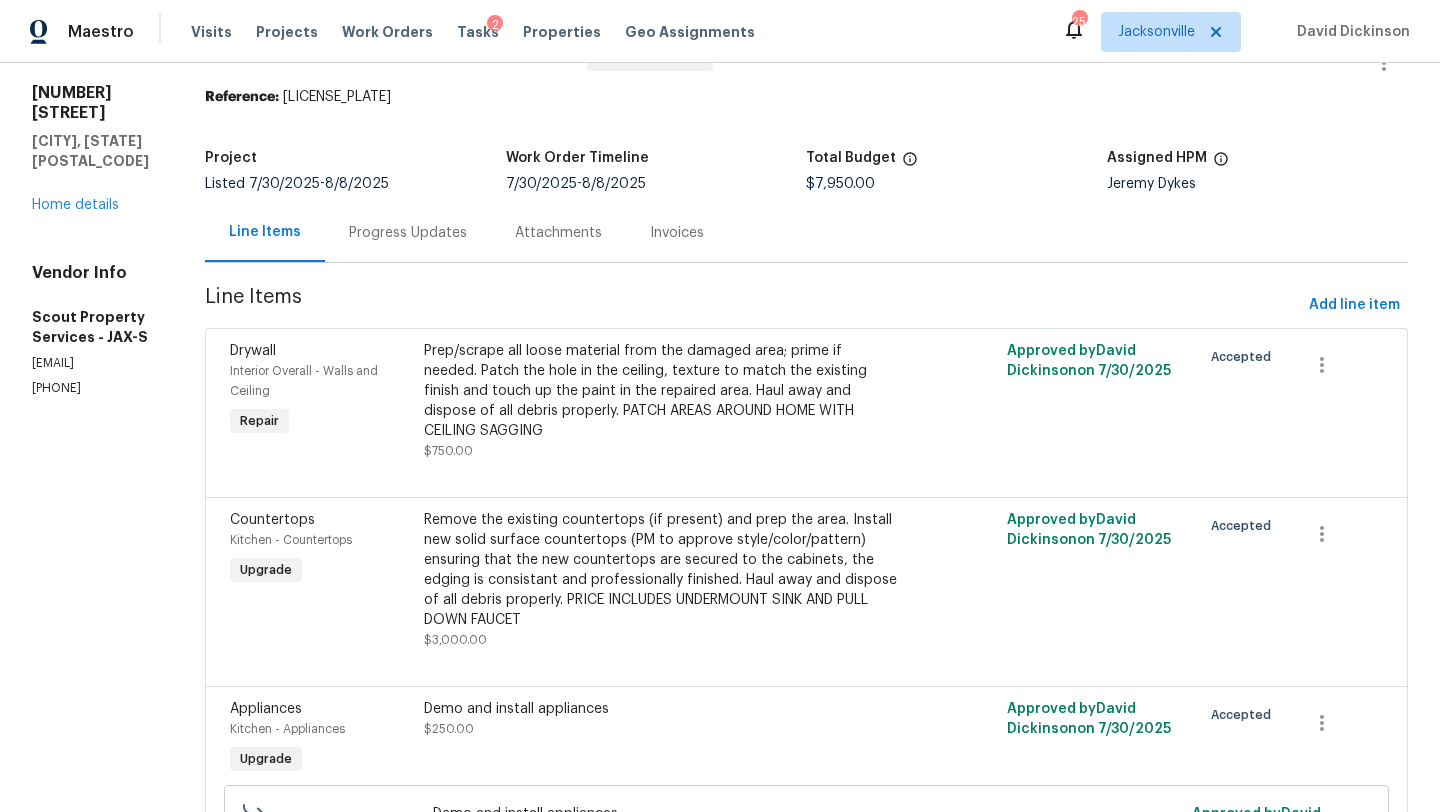scroll, scrollTop: 55, scrollLeft: 0, axis: vertical 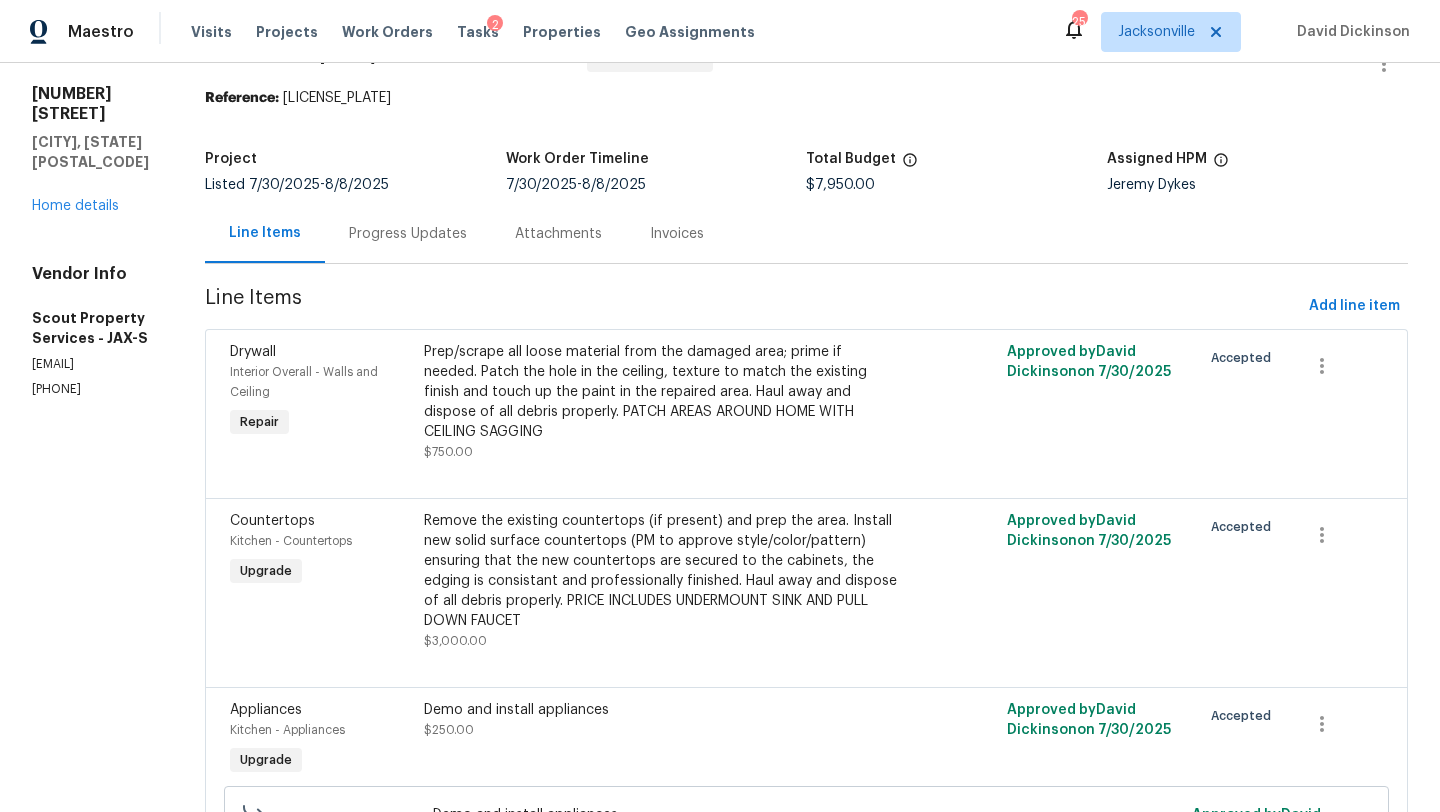 click on "Demo and install appliances $250.00" at bounding box center [661, 720] 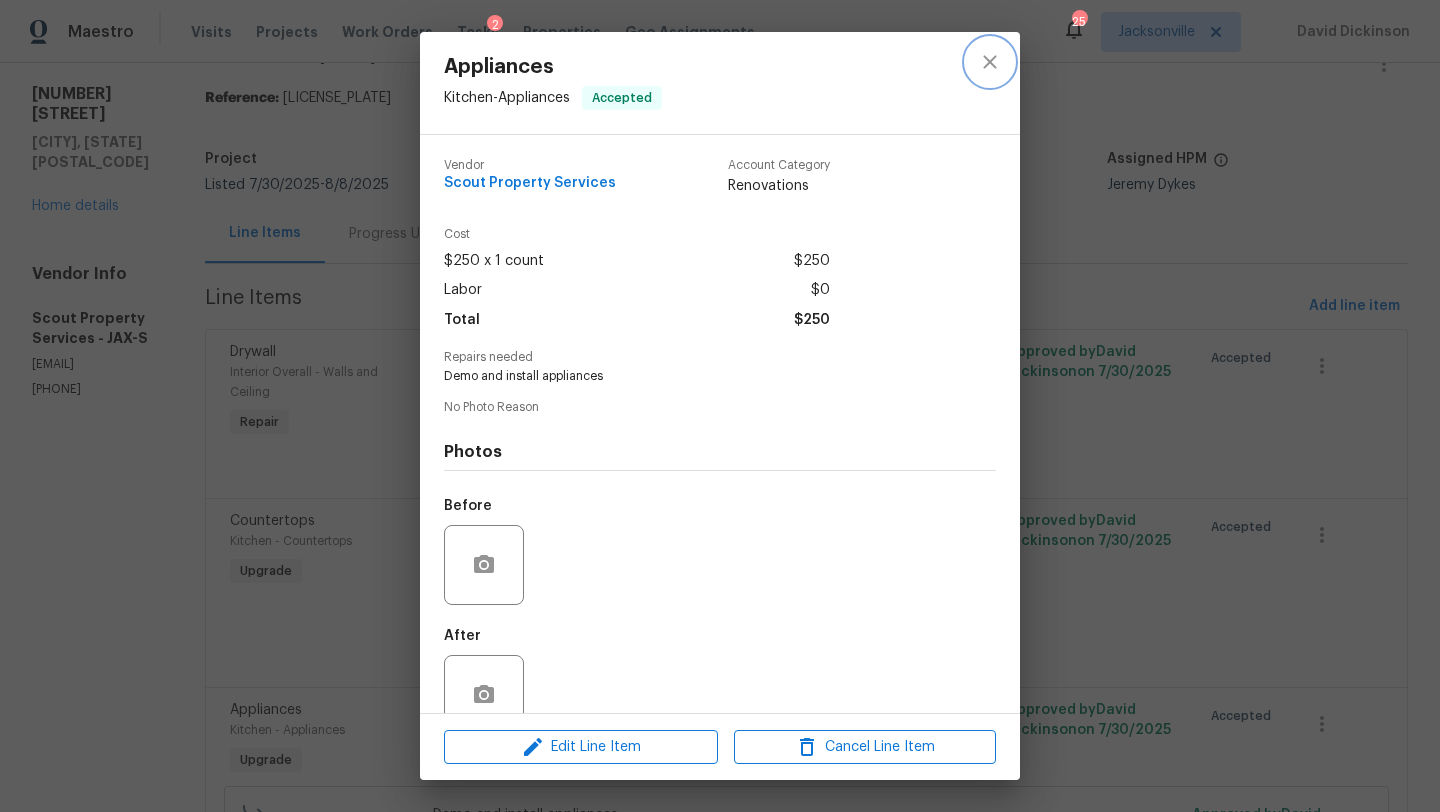 click at bounding box center [990, 62] 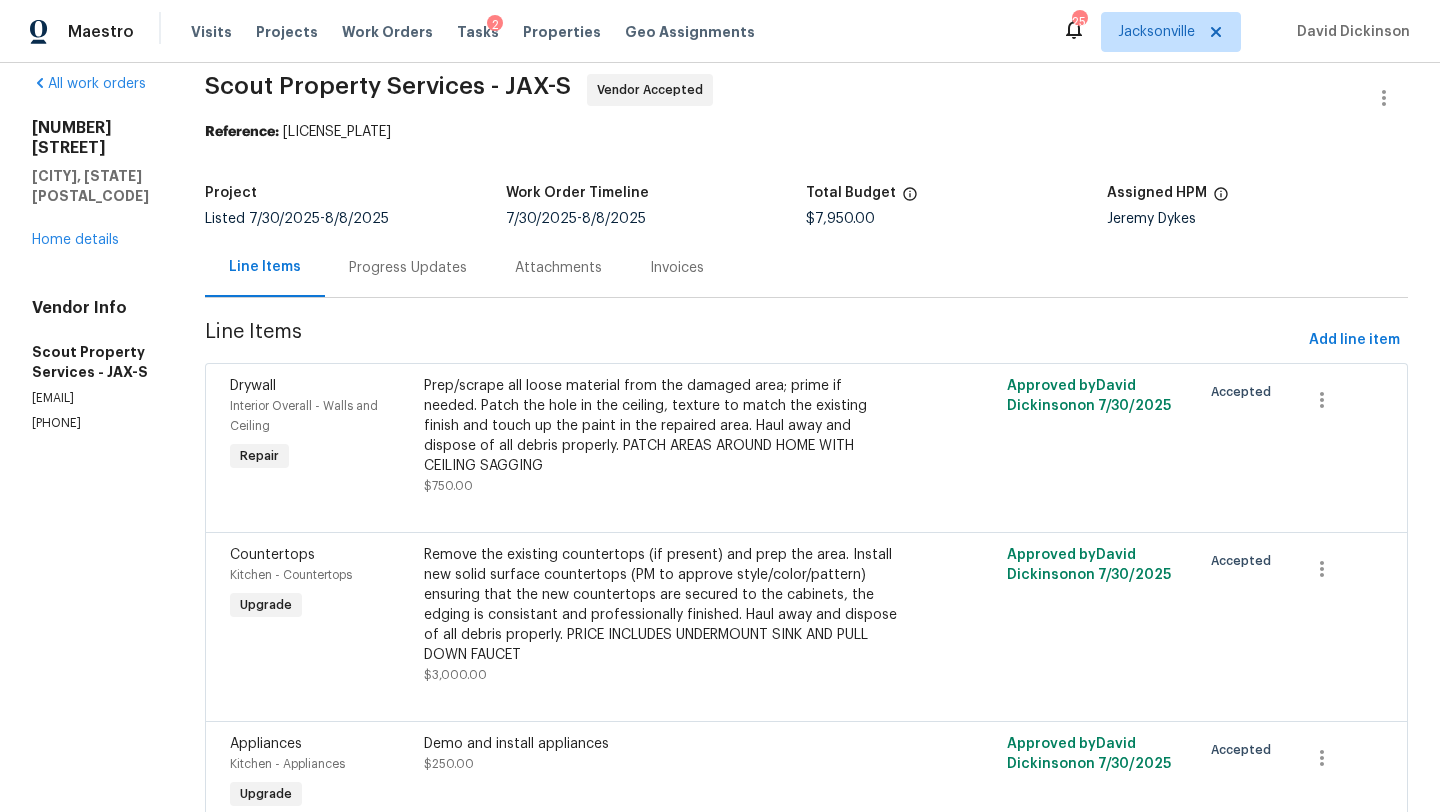 scroll, scrollTop: 0, scrollLeft: 0, axis: both 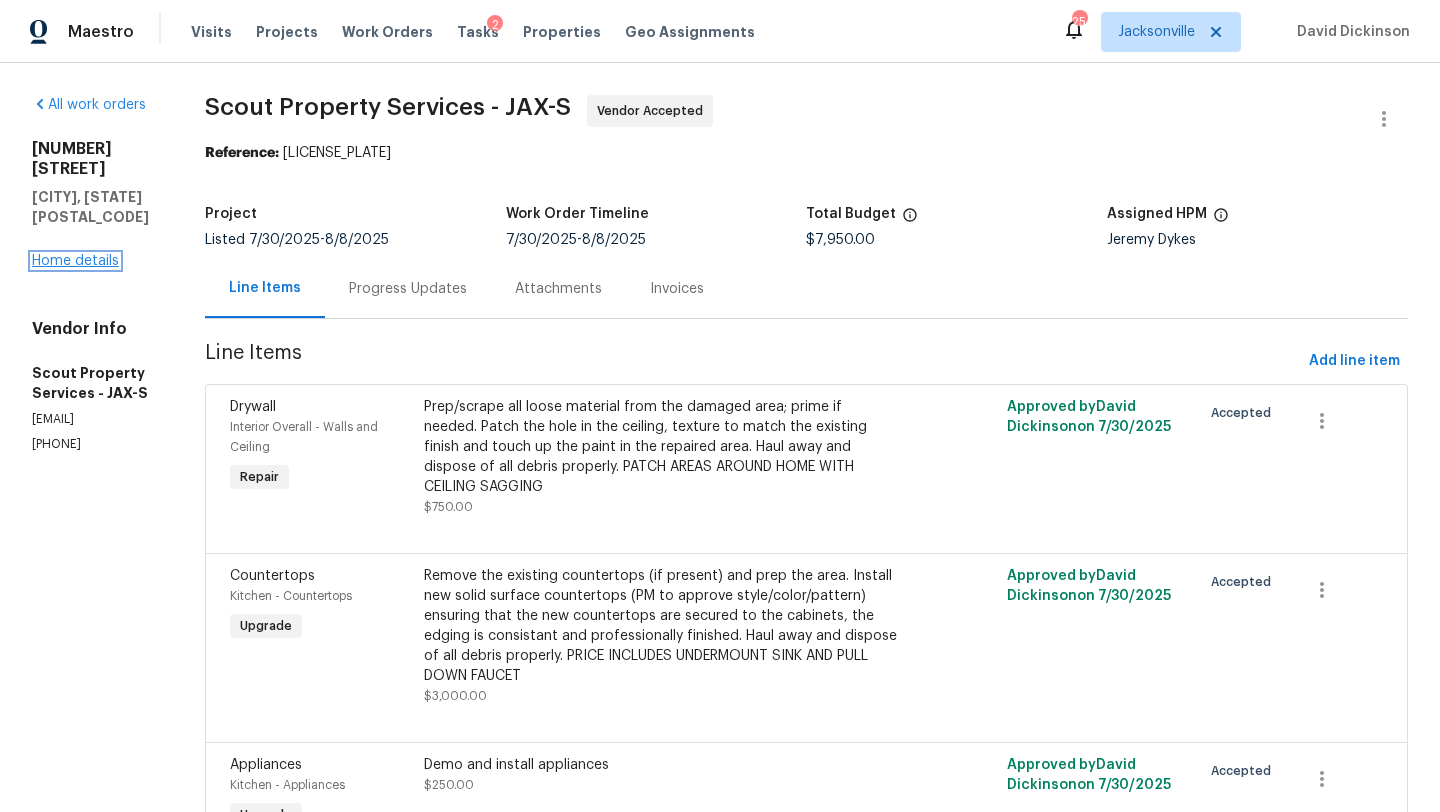click on "Home details" at bounding box center [75, 261] 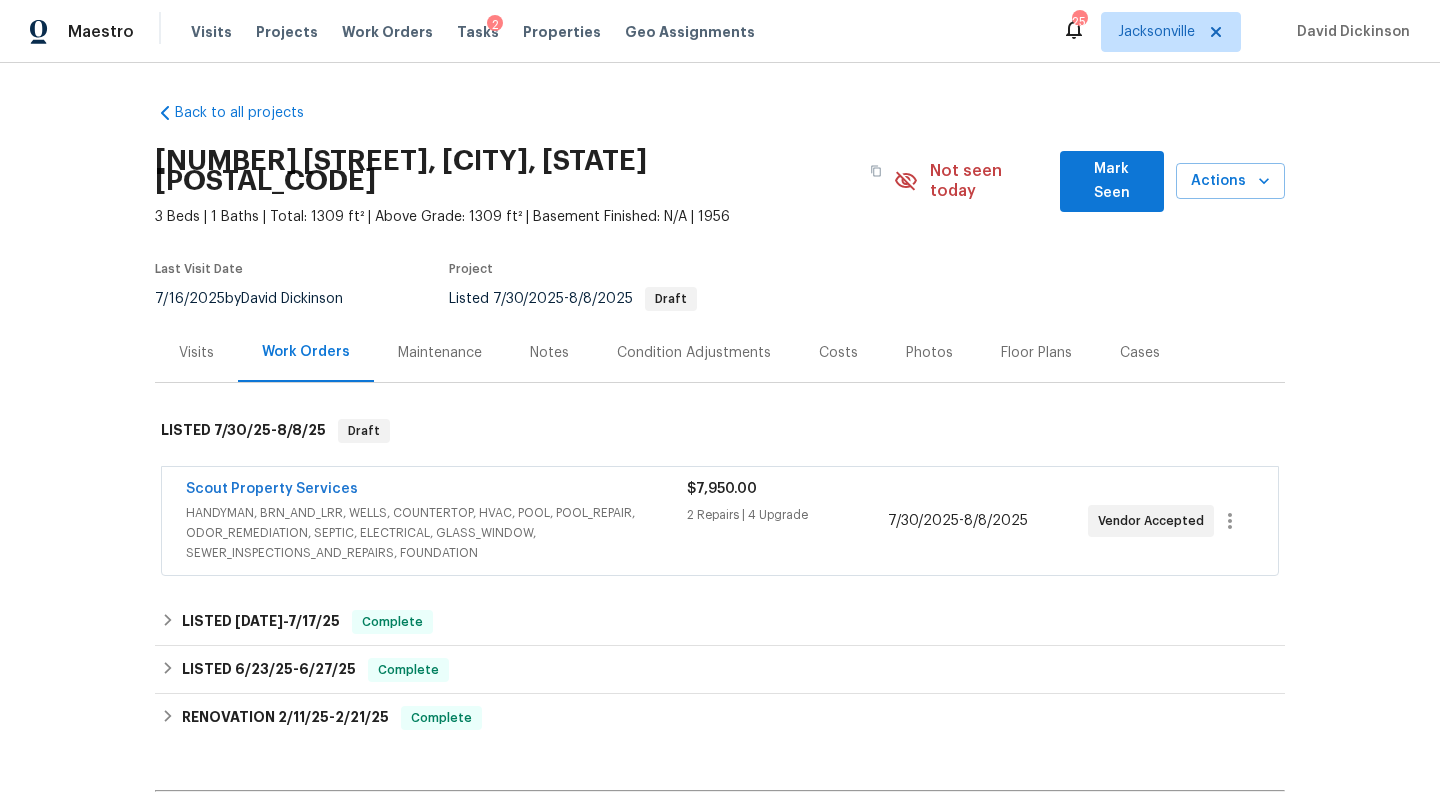 click on "Photos" at bounding box center [929, 353] 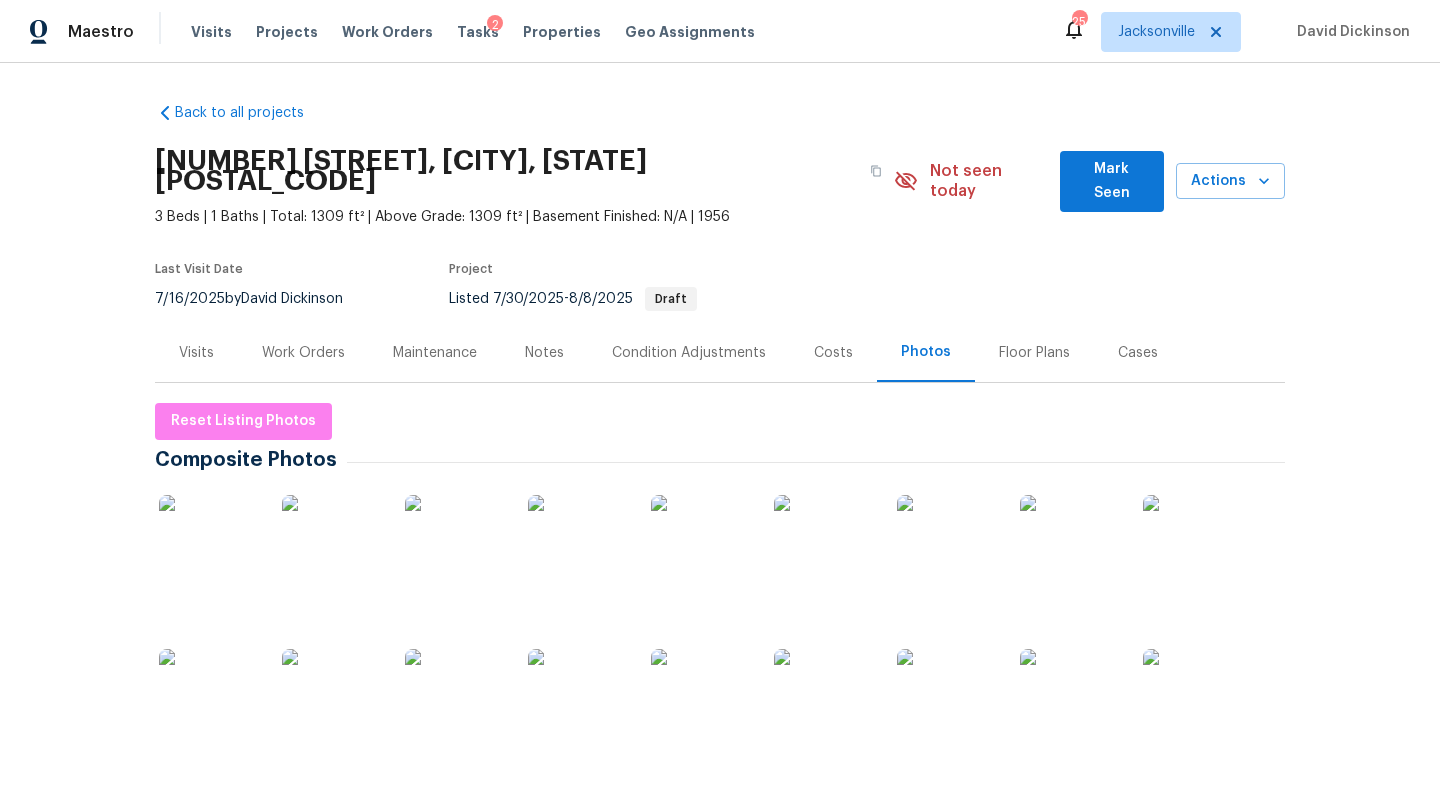 click at bounding box center (824, 699) 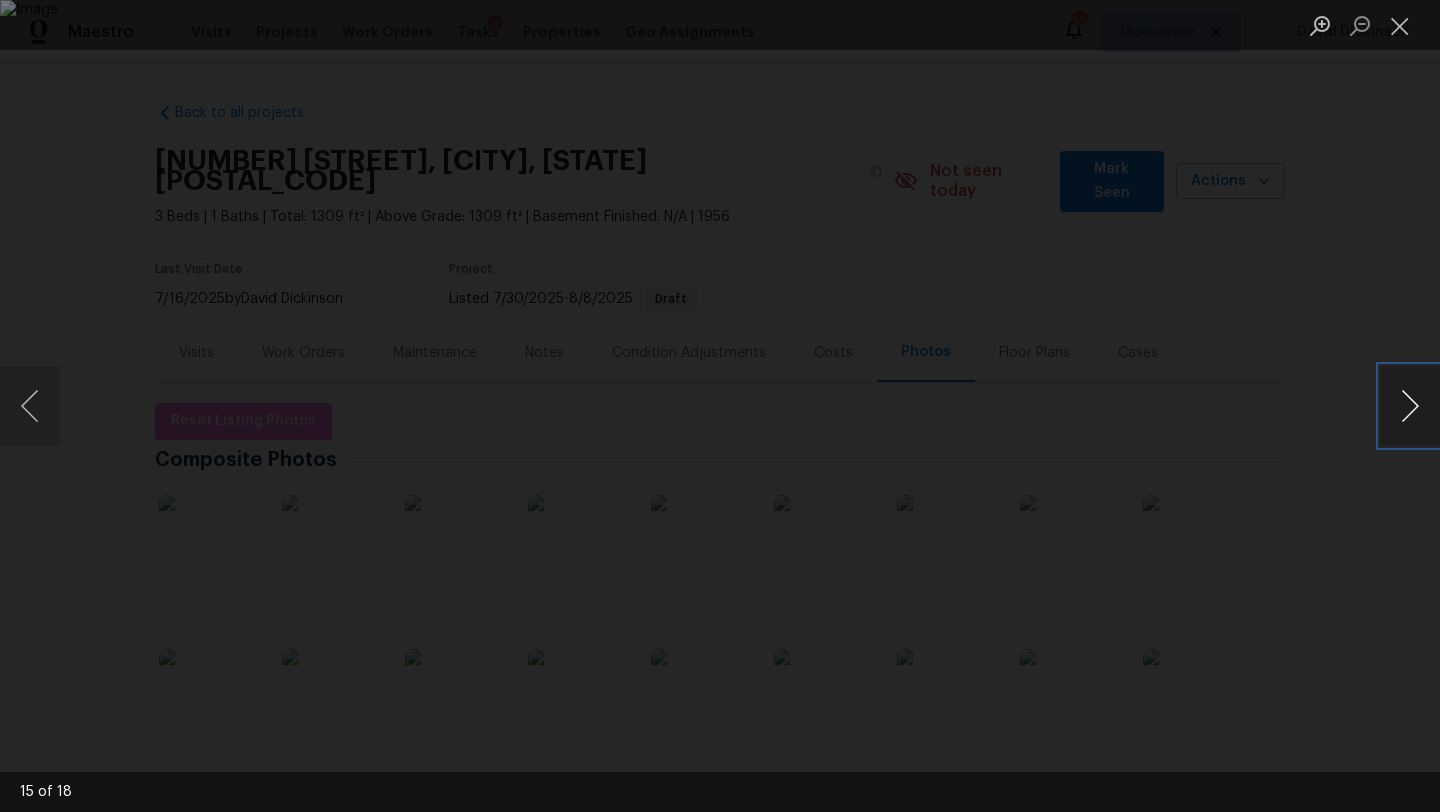 click at bounding box center (1410, 406) 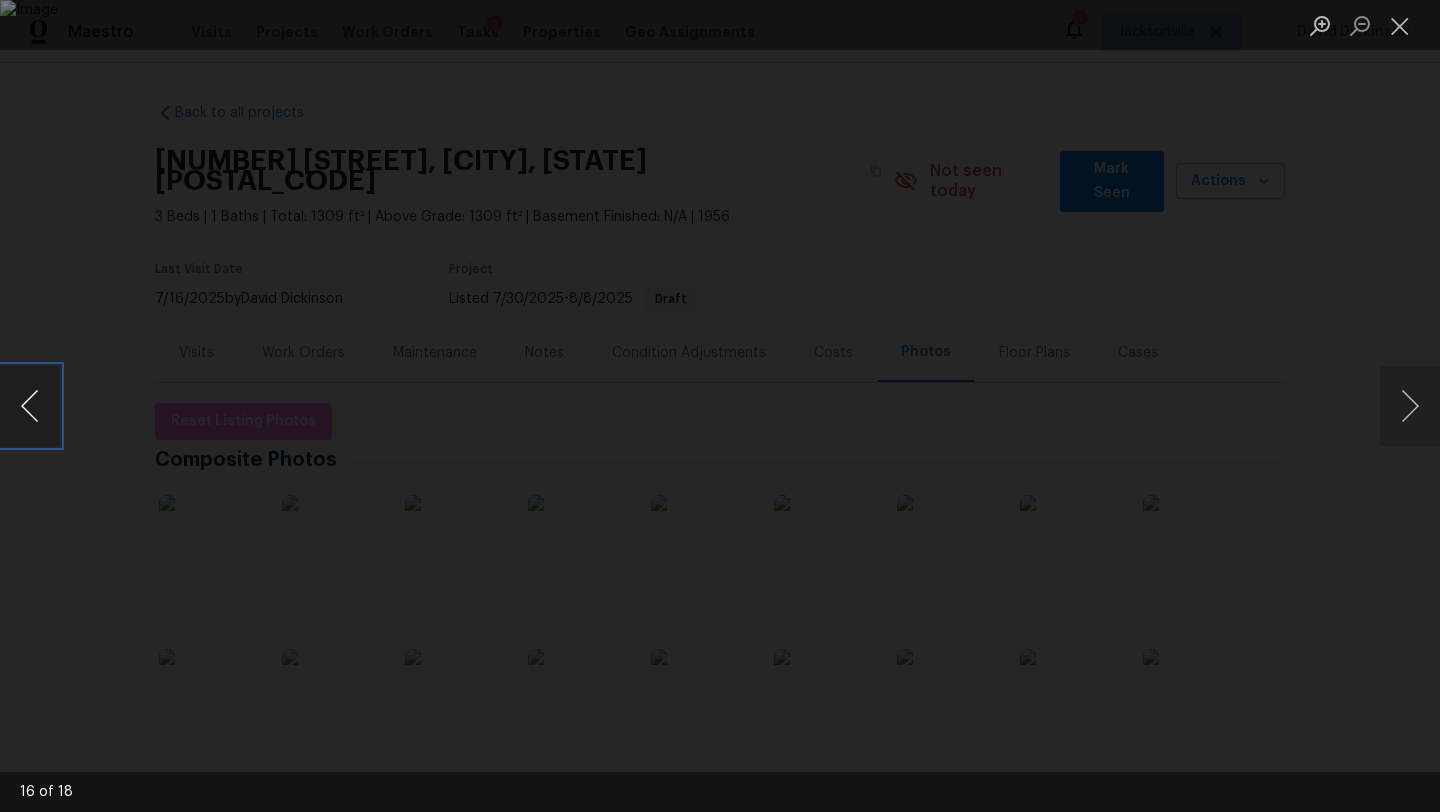 click at bounding box center [30, 406] 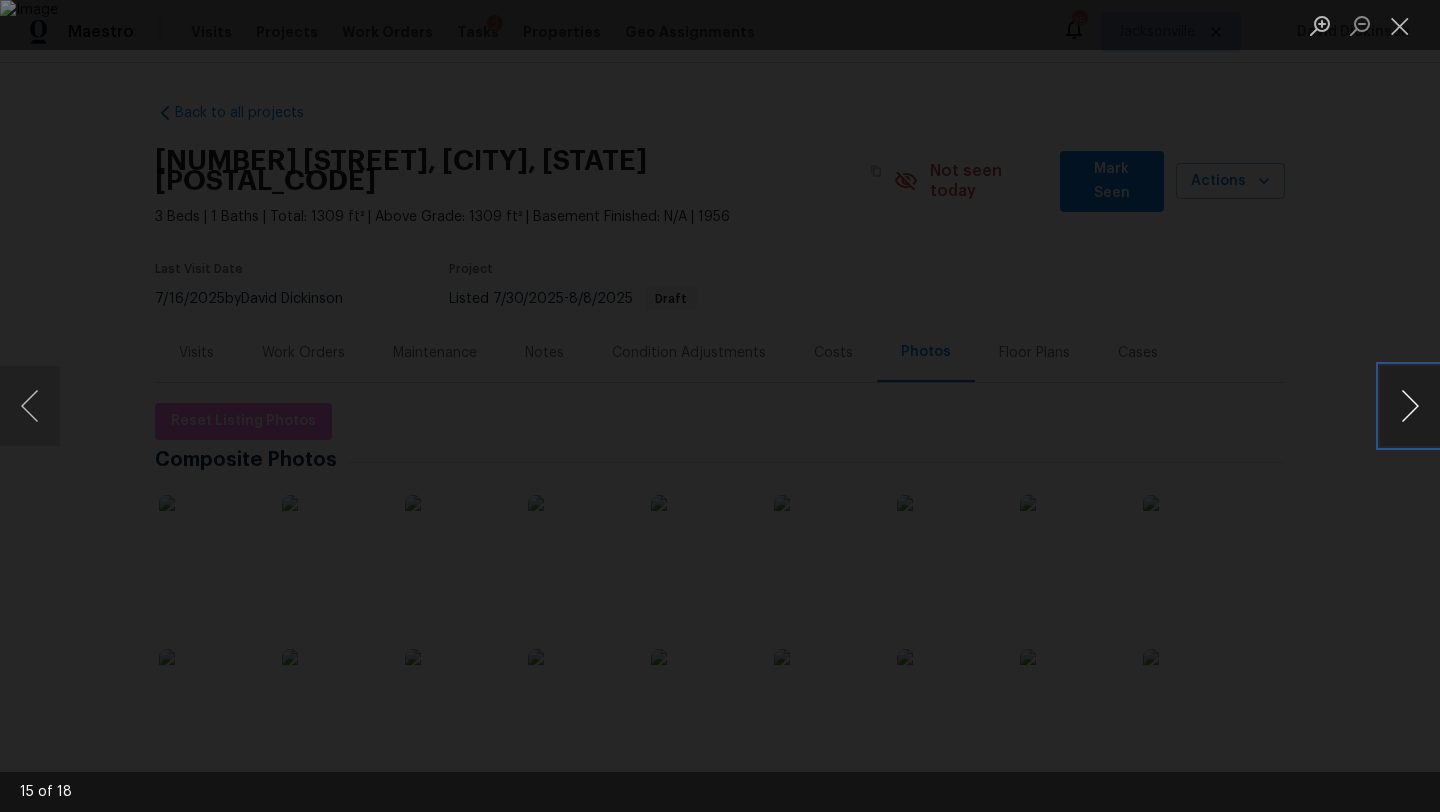 click at bounding box center [1410, 406] 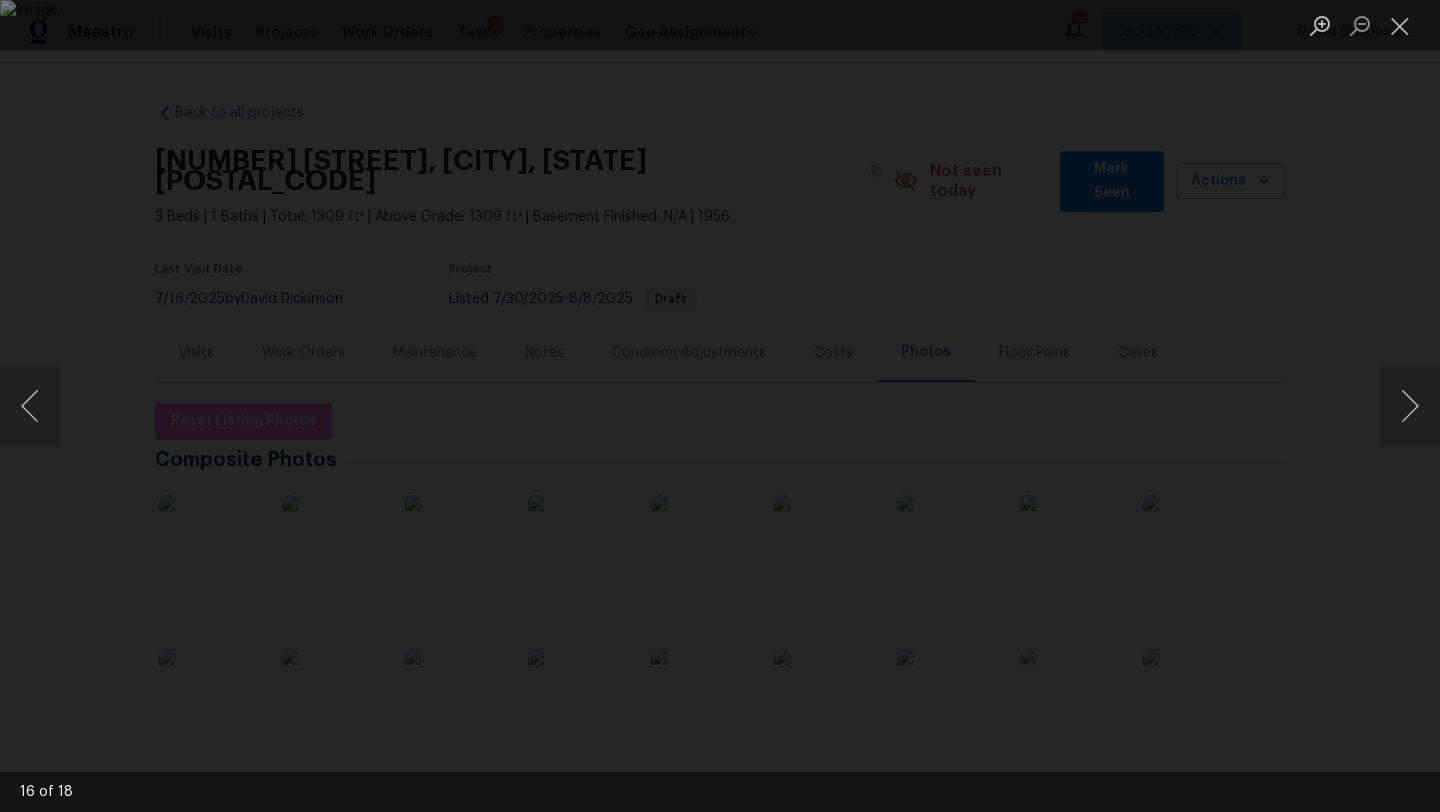click at bounding box center (720, 406) 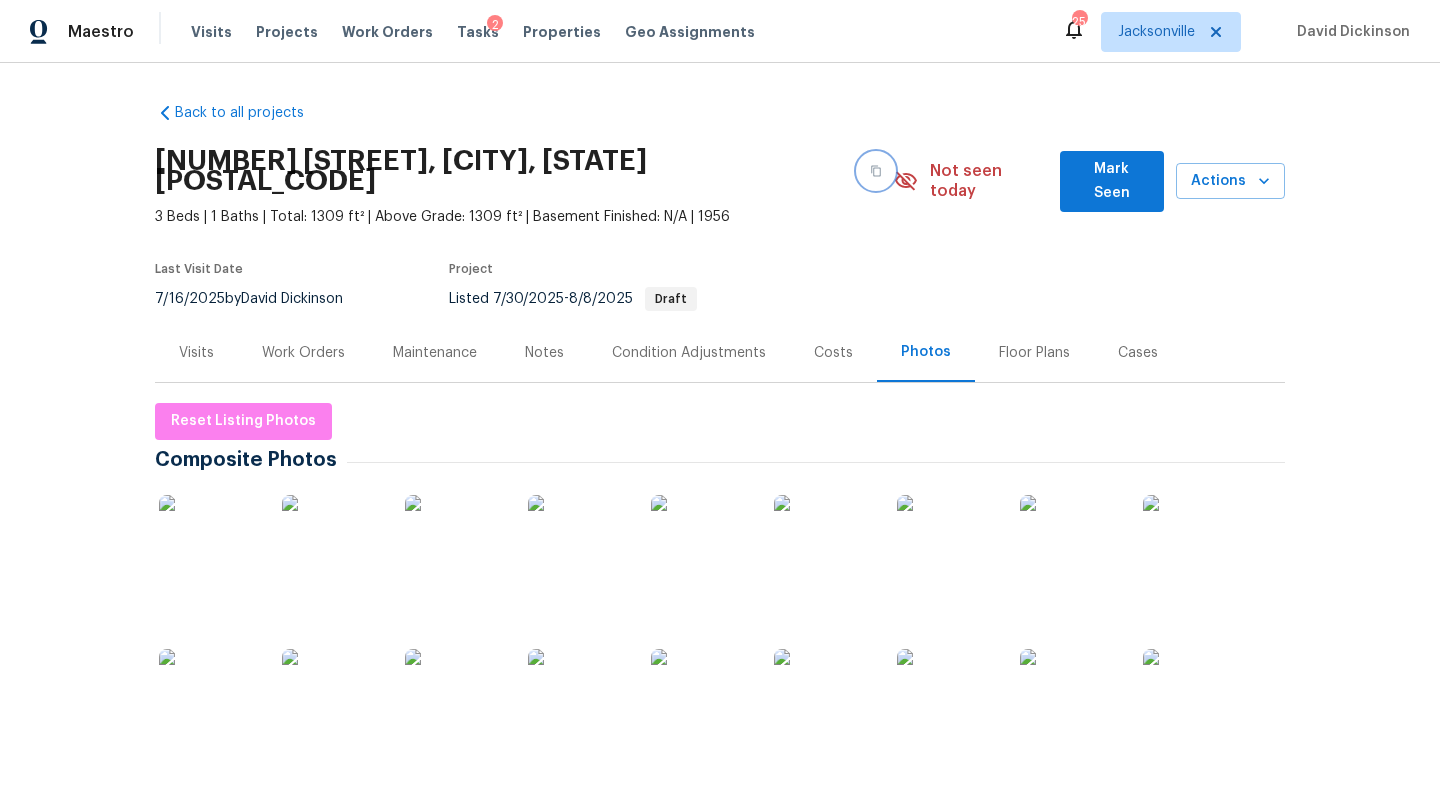 click 